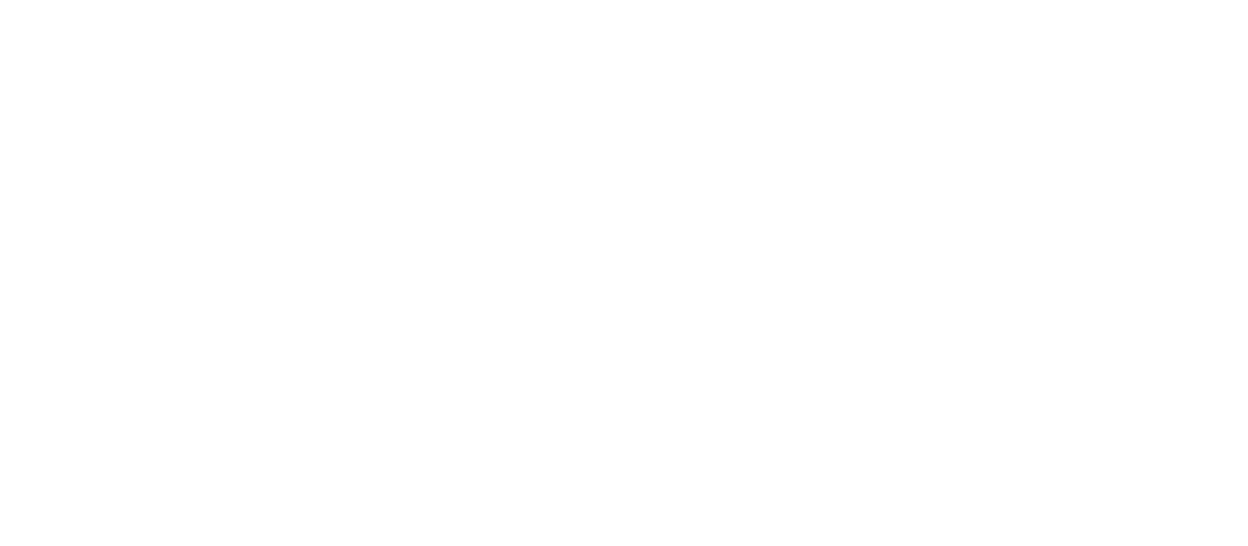 scroll, scrollTop: 0, scrollLeft: 0, axis: both 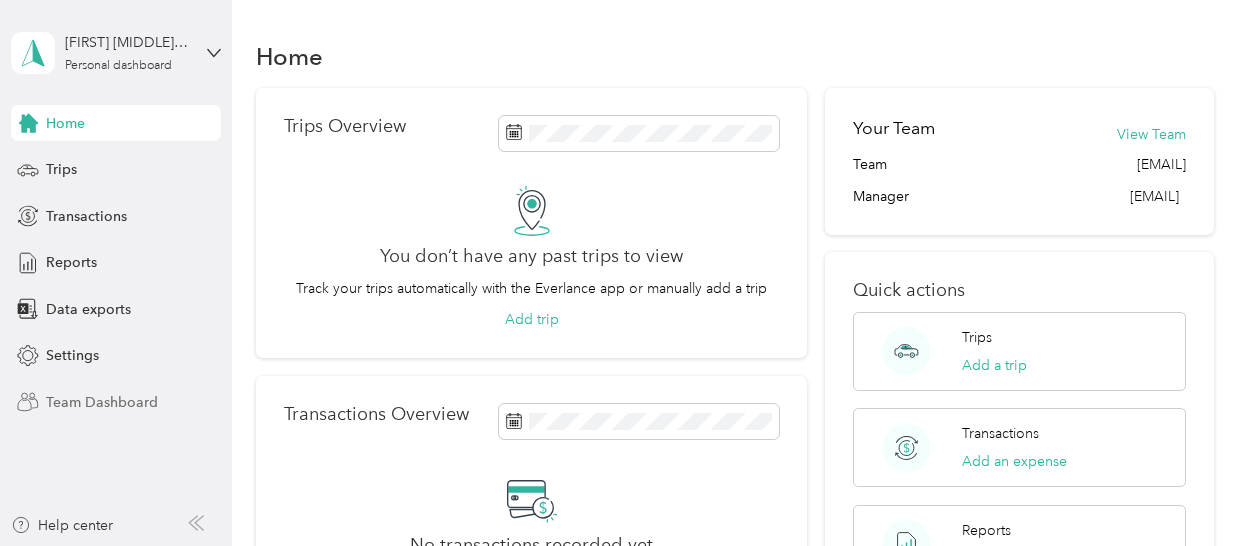 click on "Team Dashboard" at bounding box center (102, 402) 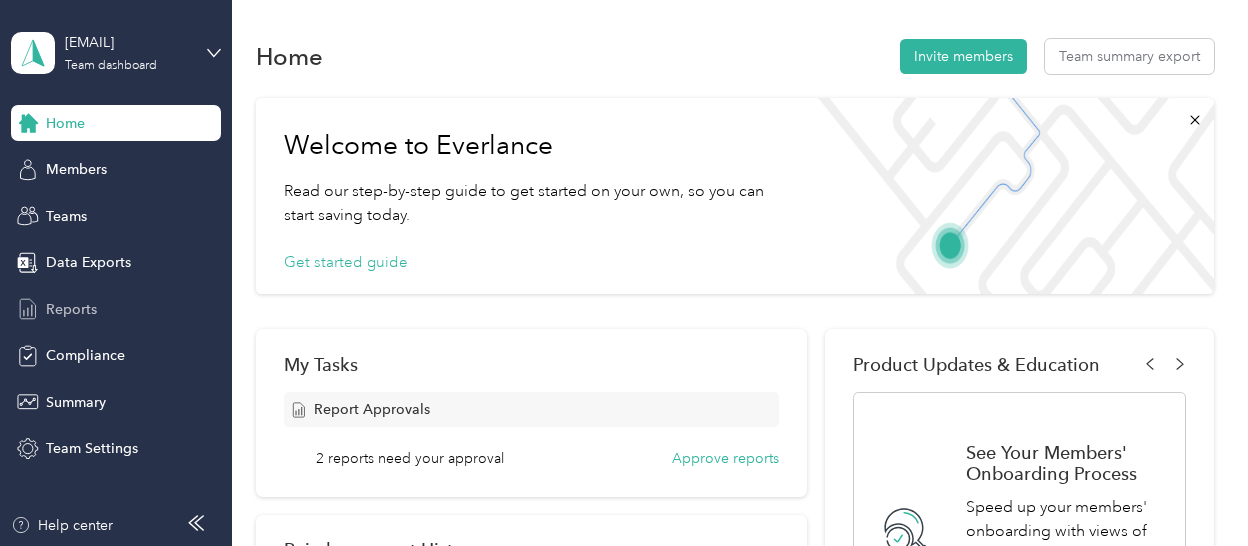 click on "Reports" at bounding box center (71, 309) 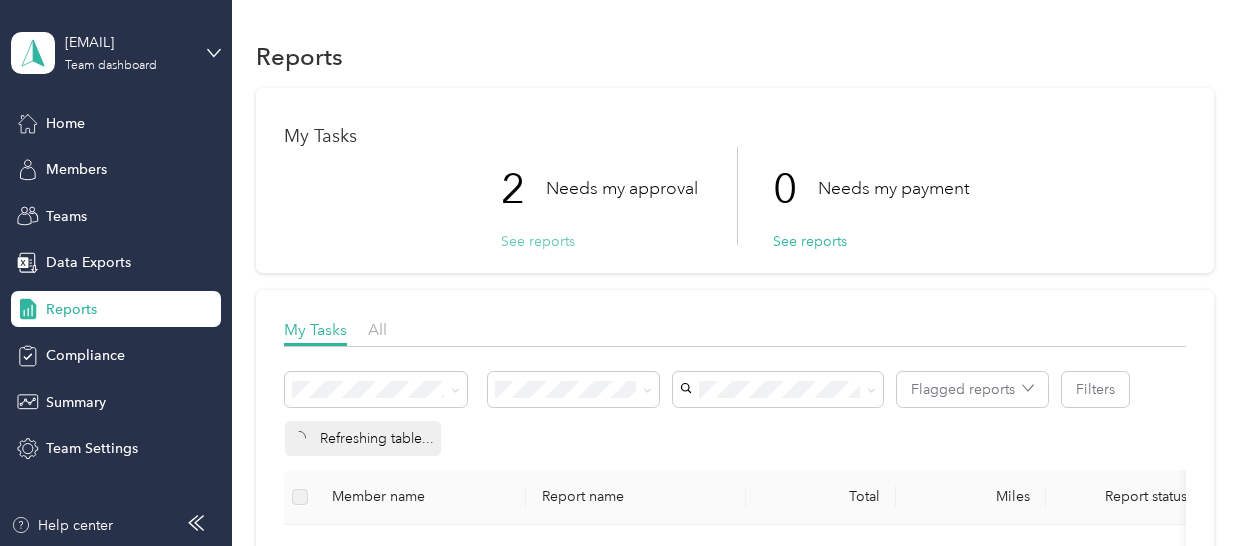 click on "See reports" at bounding box center [538, 241] 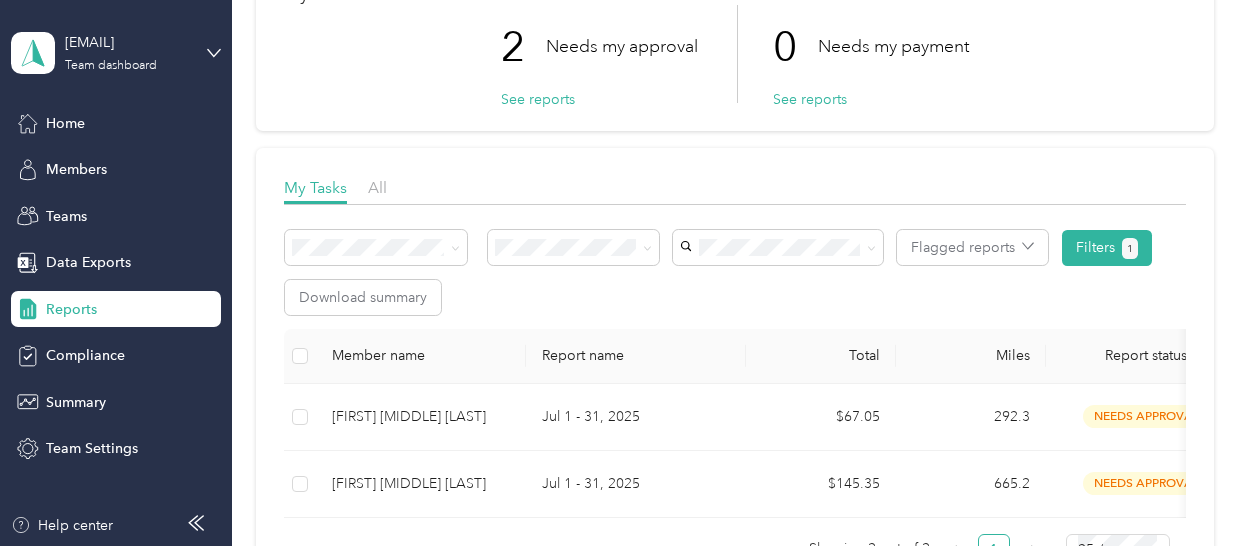 scroll, scrollTop: 144, scrollLeft: 0, axis: vertical 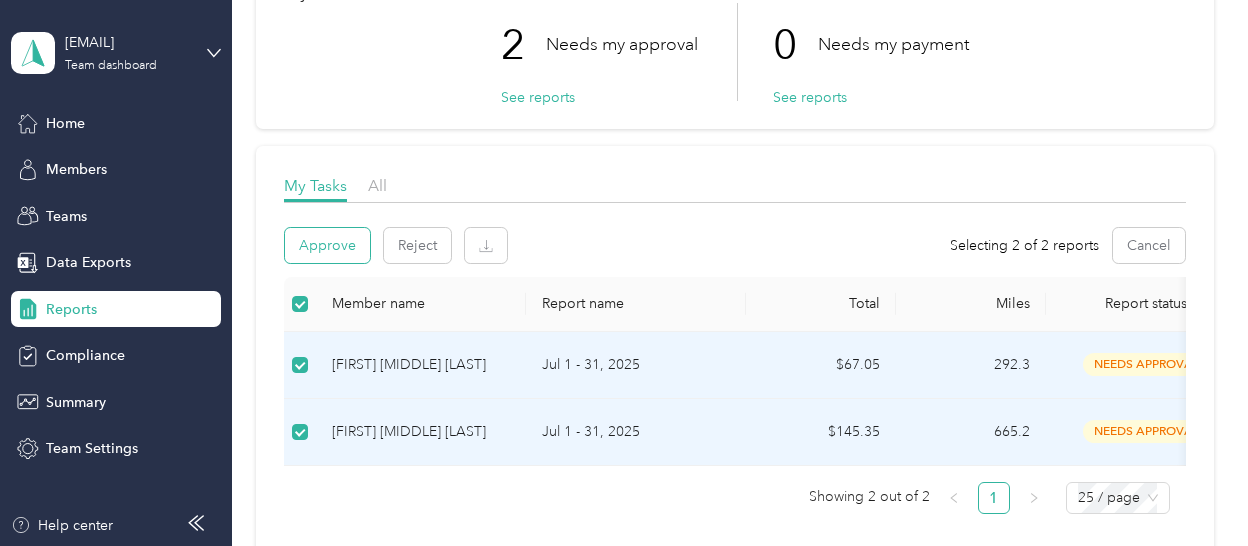 click on "Approve" at bounding box center (327, 245) 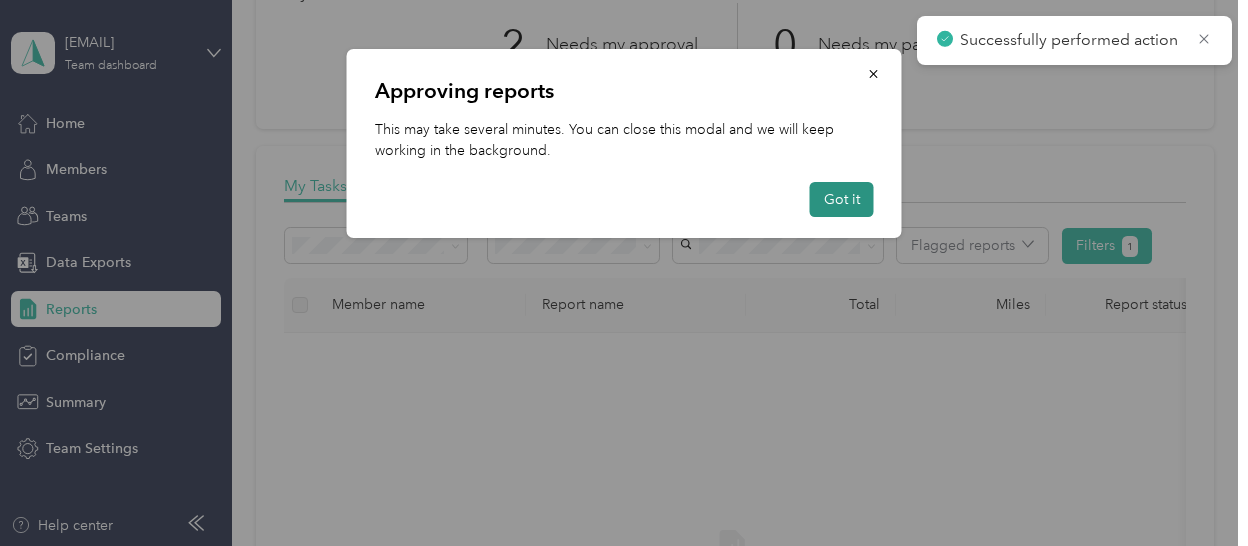 click on "Got it" at bounding box center (842, 199) 